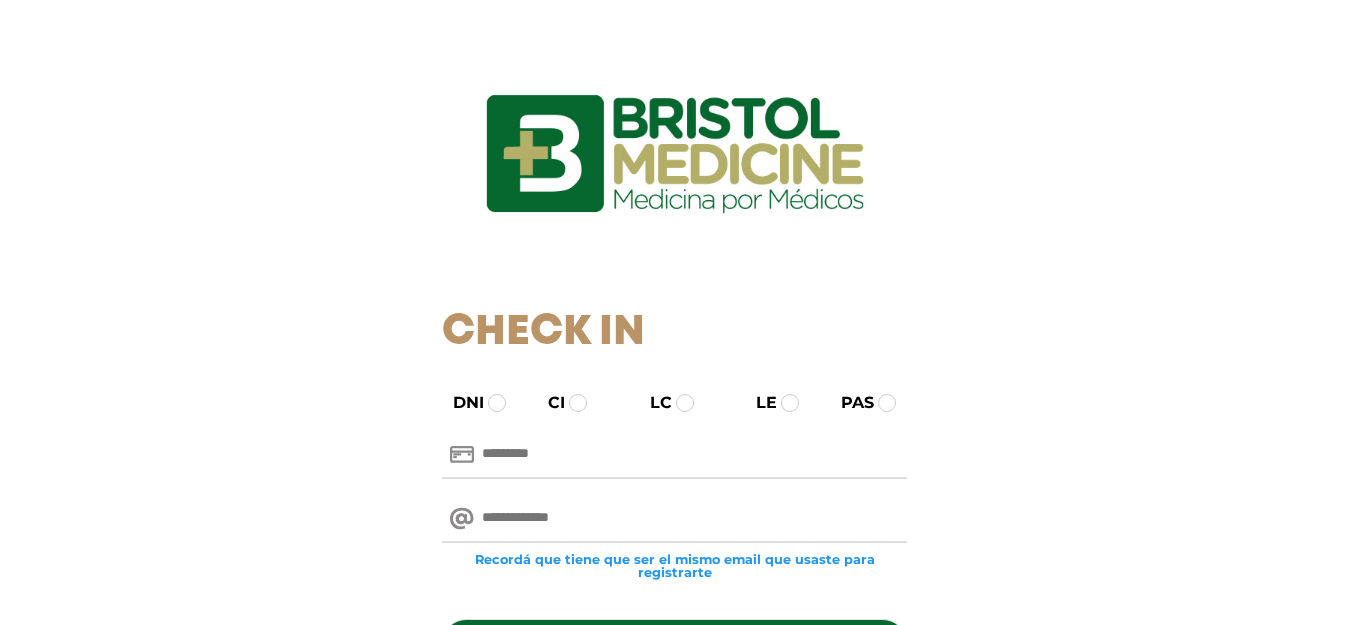 scroll, scrollTop: 0, scrollLeft: 0, axis: both 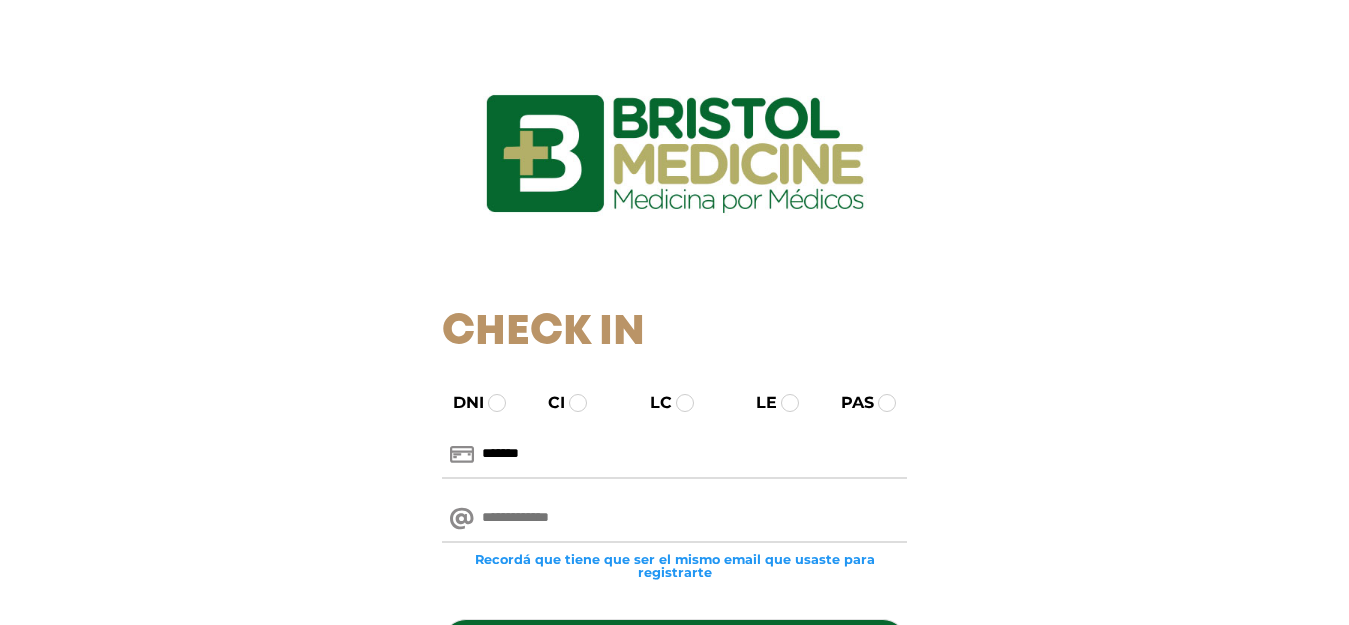 type on "*******" 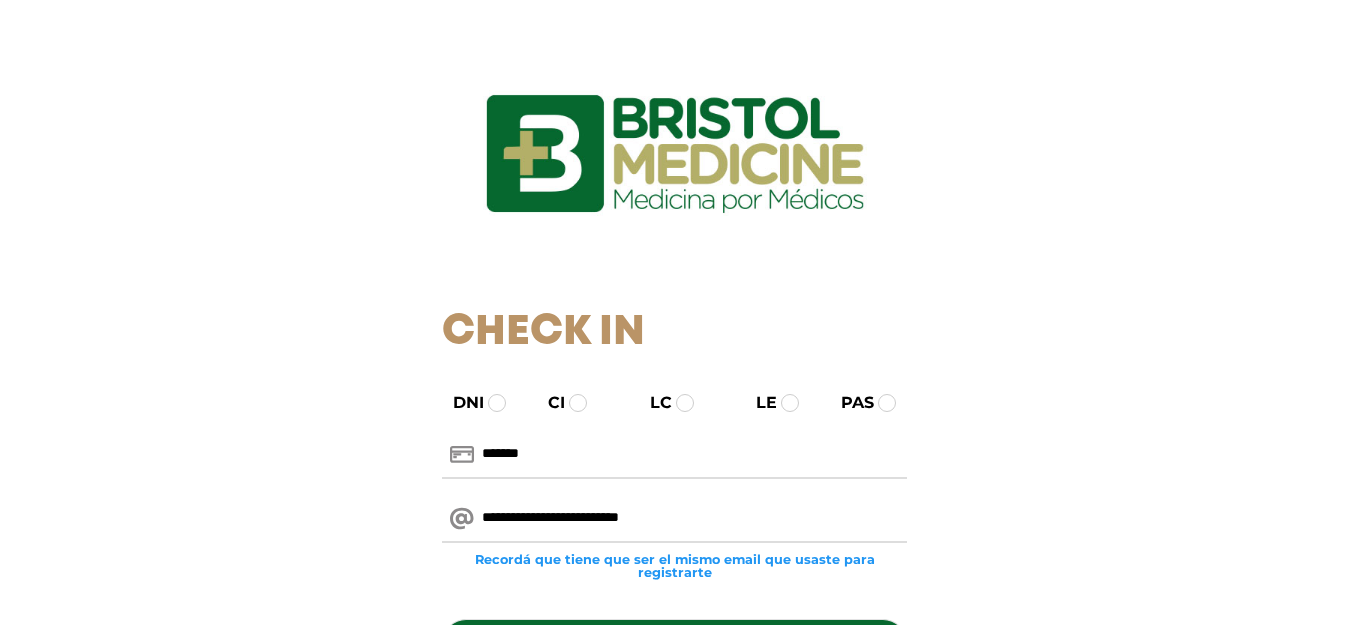 type on "**********" 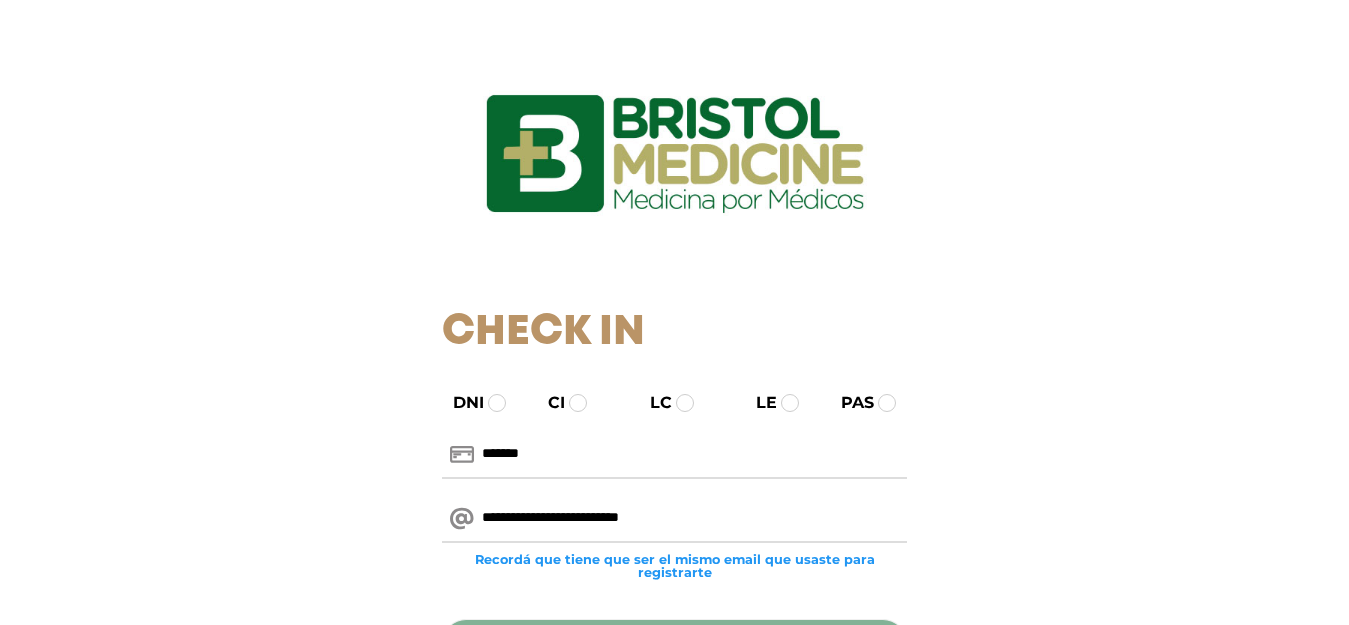 click on "*********" at bounding box center (674, 643) 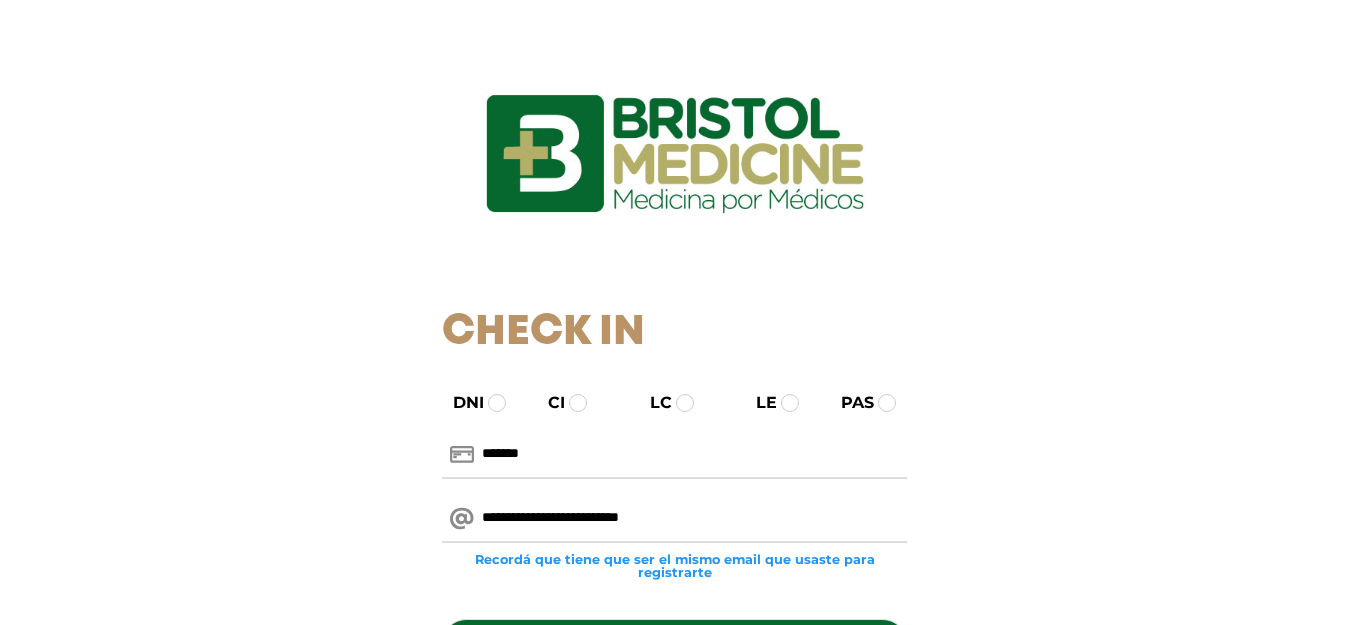 scroll, scrollTop: 155, scrollLeft: 0, axis: vertical 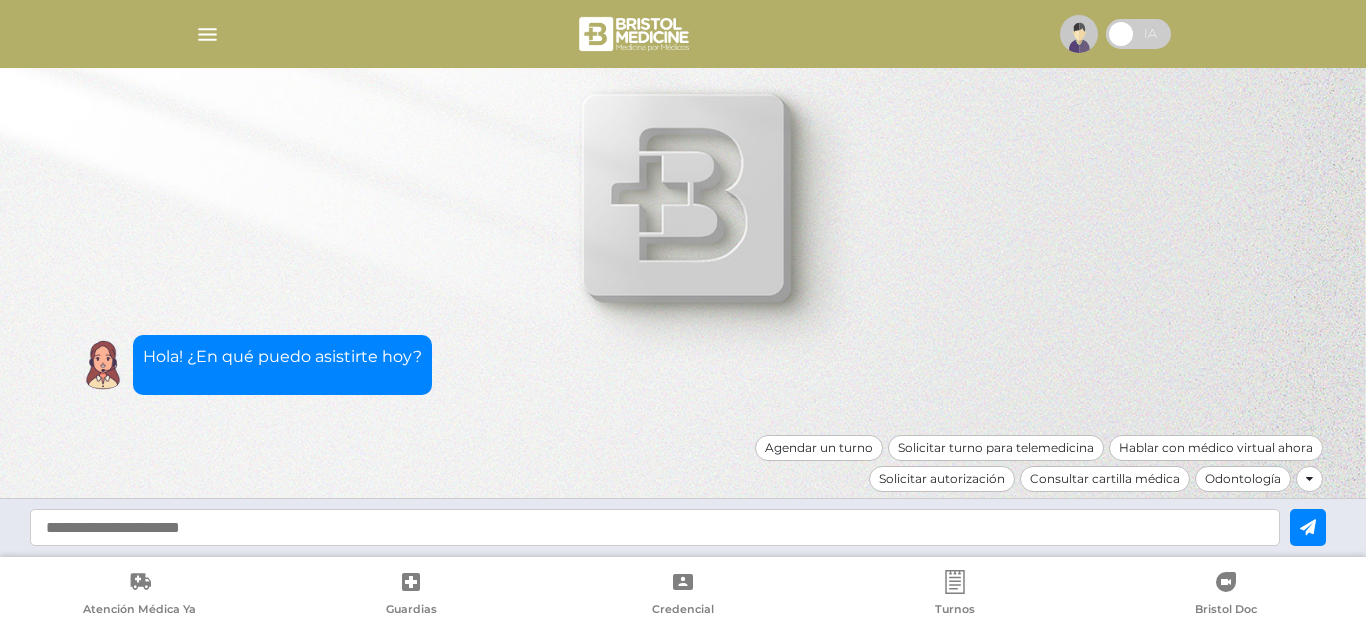 click at bounding box center (207, 34) 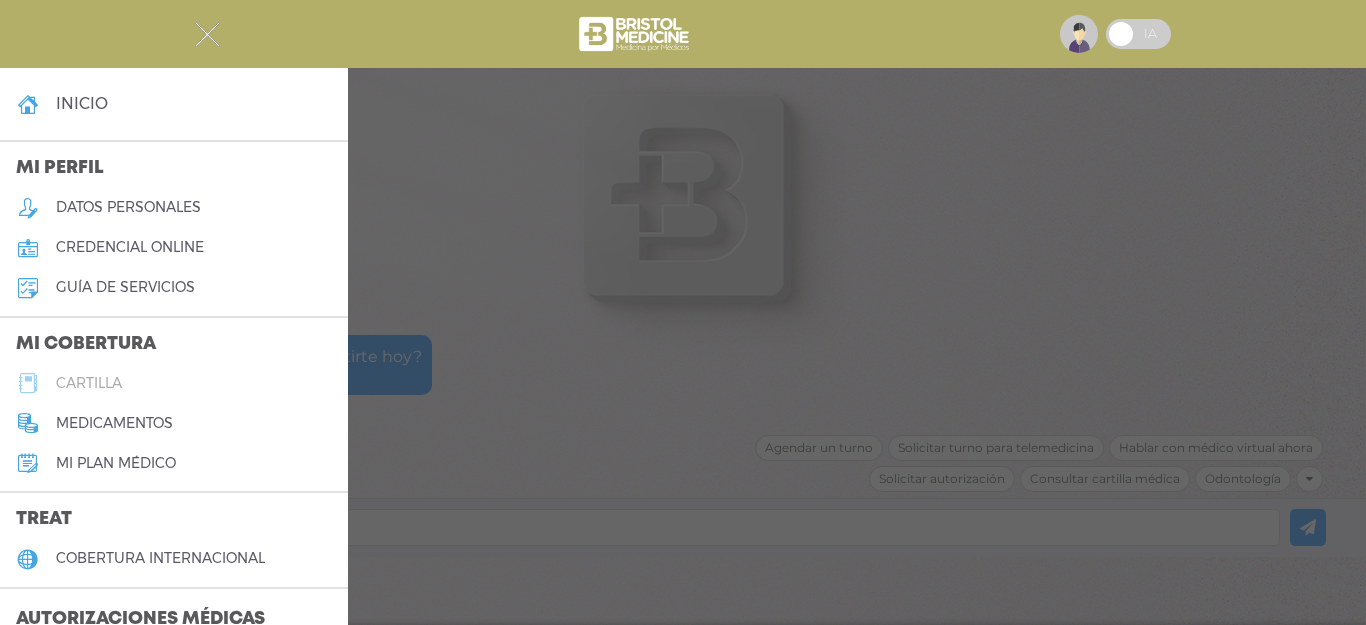 click on "cartilla" at bounding box center (89, 383) 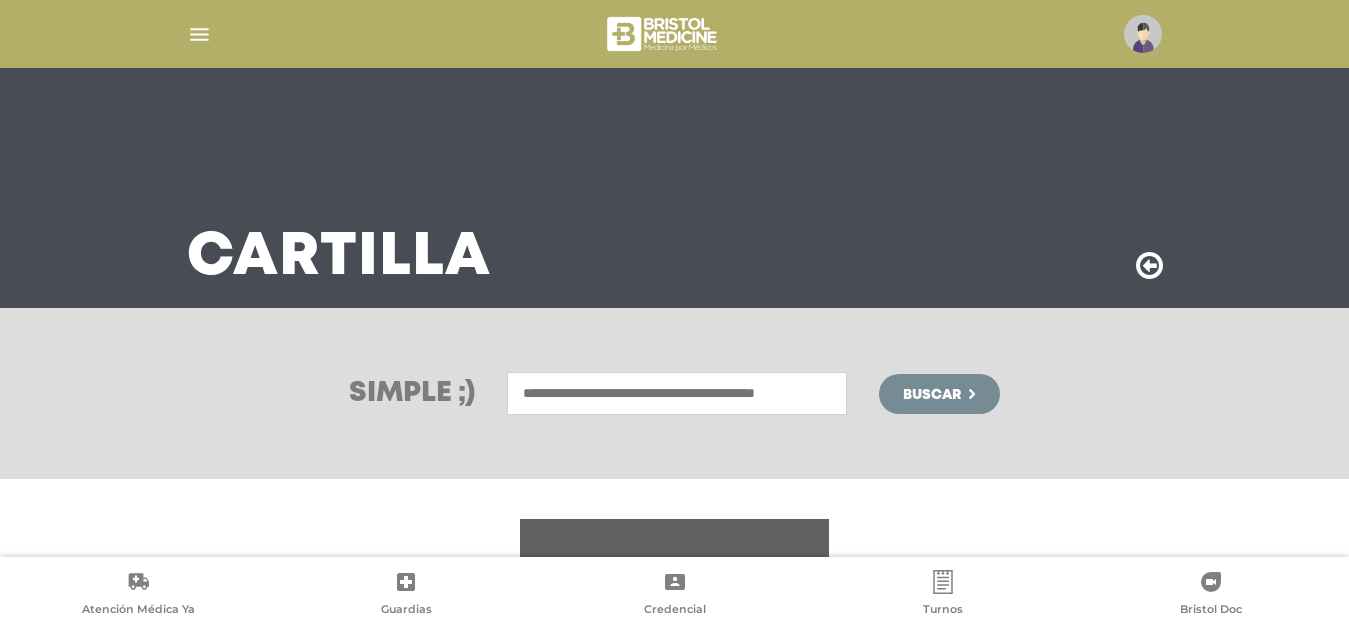 scroll, scrollTop: 0, scrollLeft: 0, axis: both 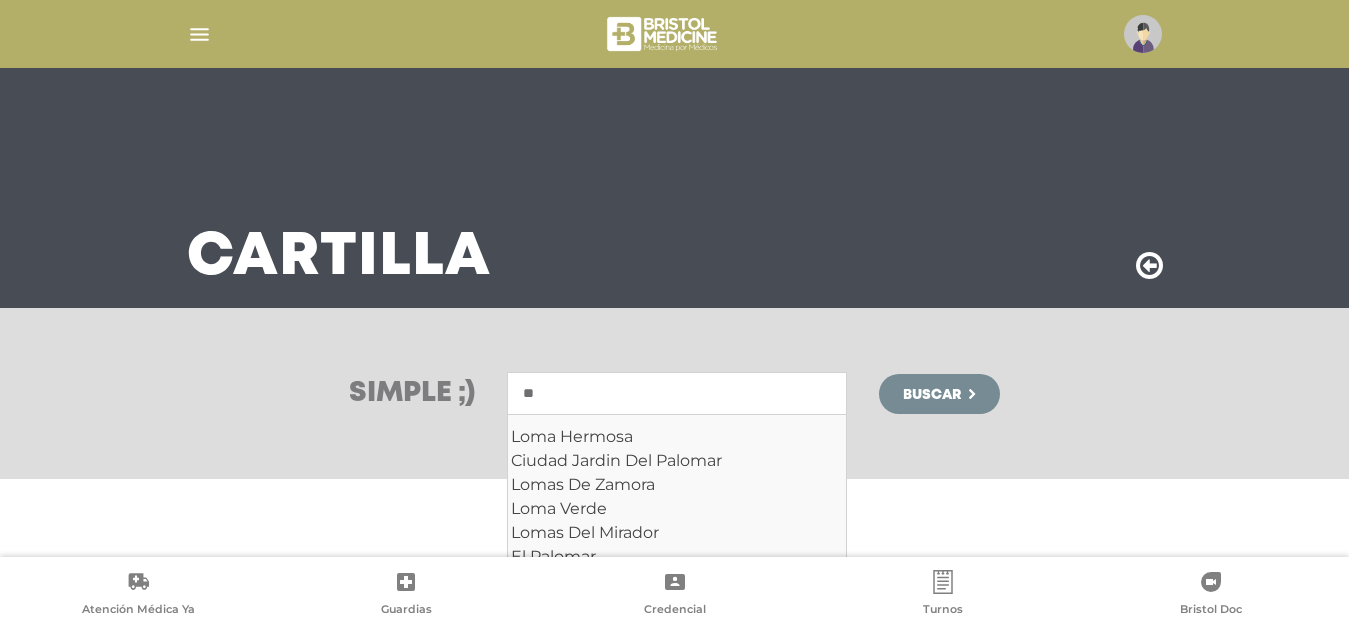 type on "*" 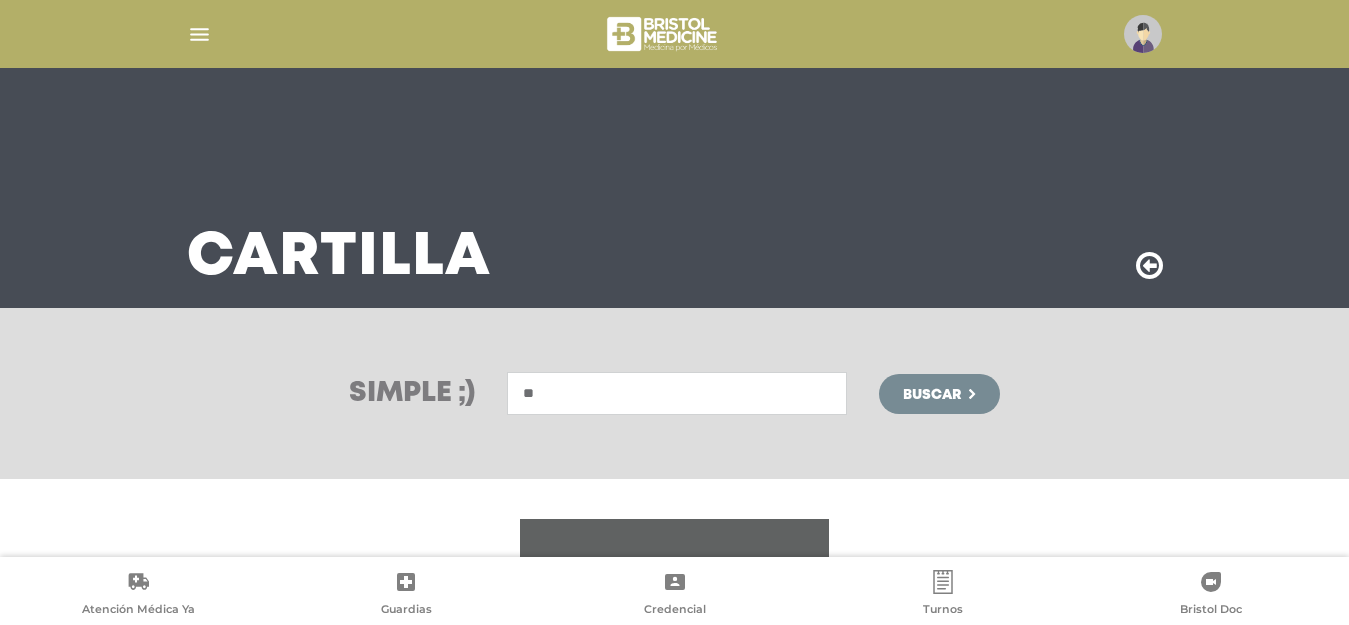 type on "*" 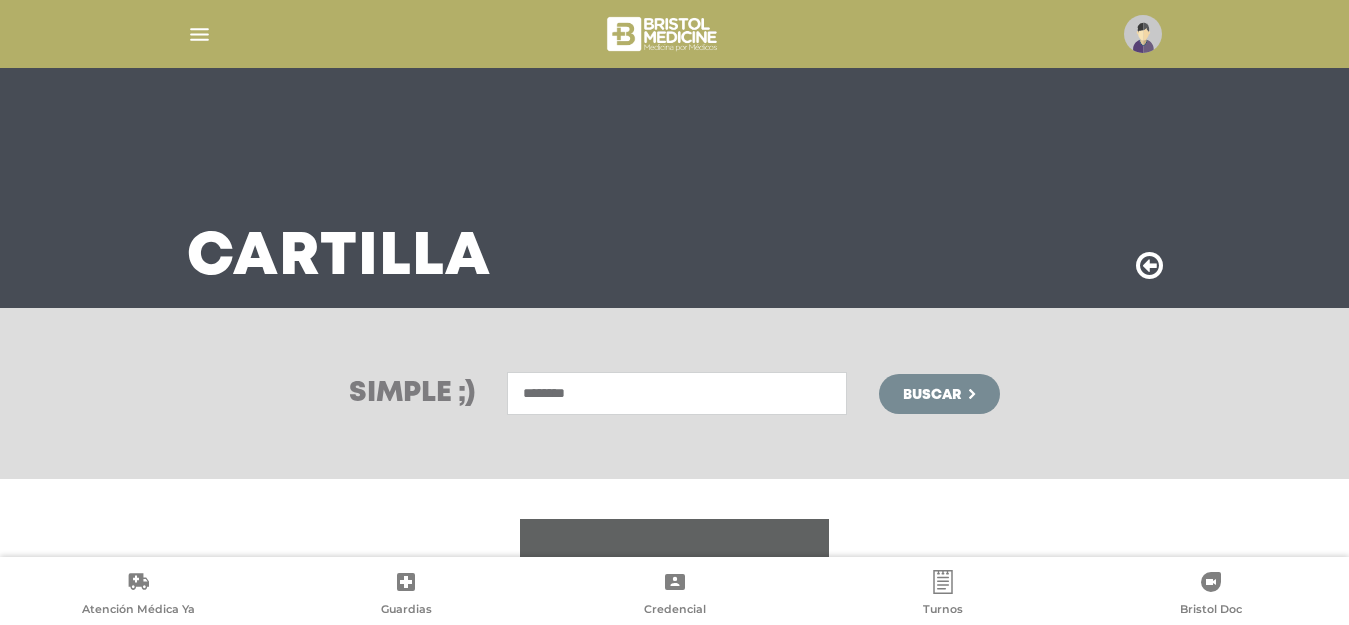 type on "********" 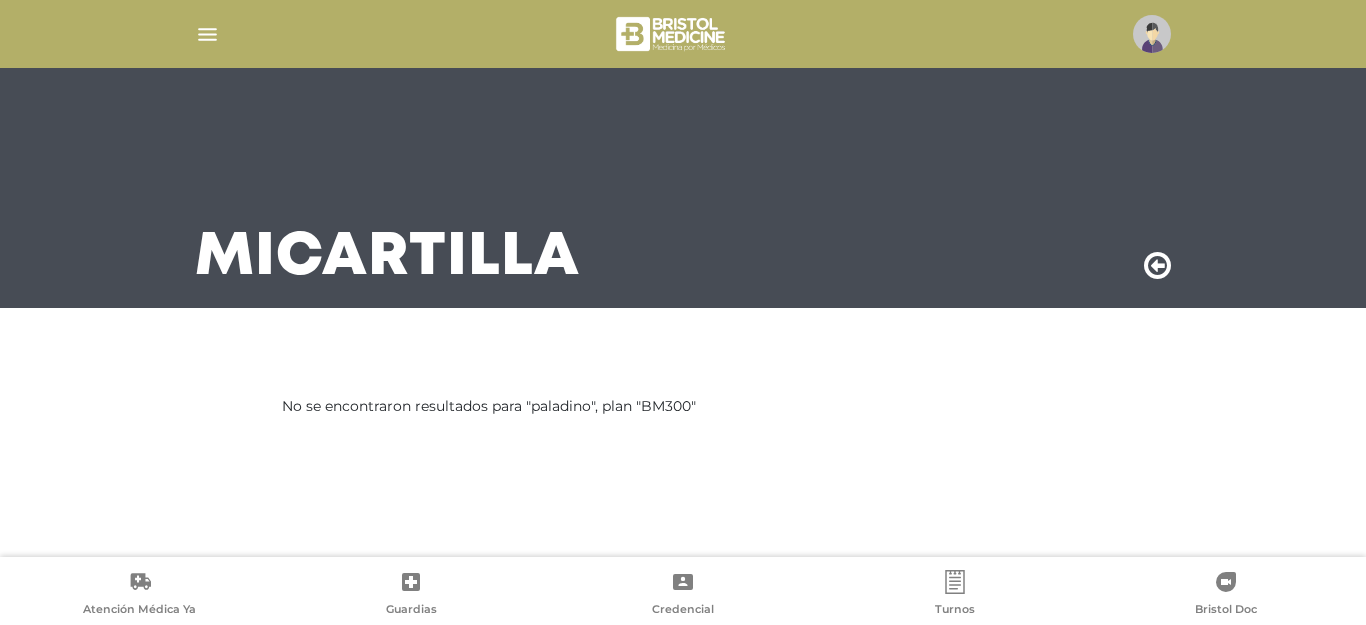 scroll, scrollTop: 0, scrollLeft: 0, axis: both 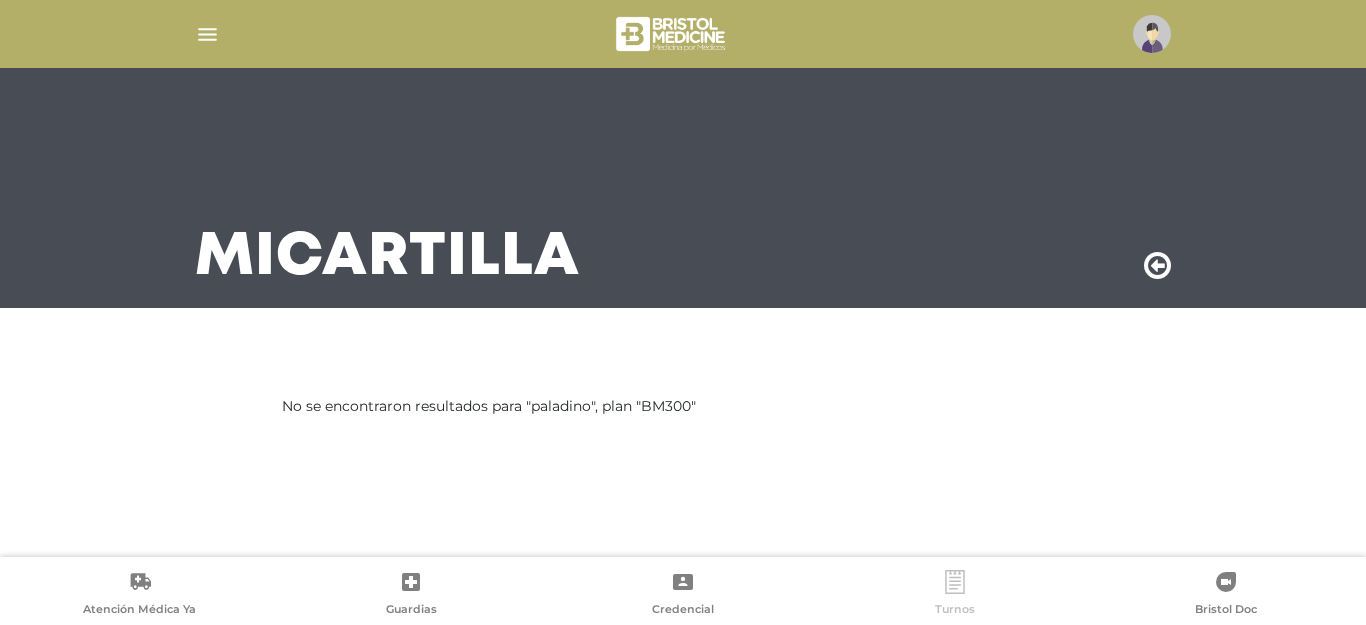 click 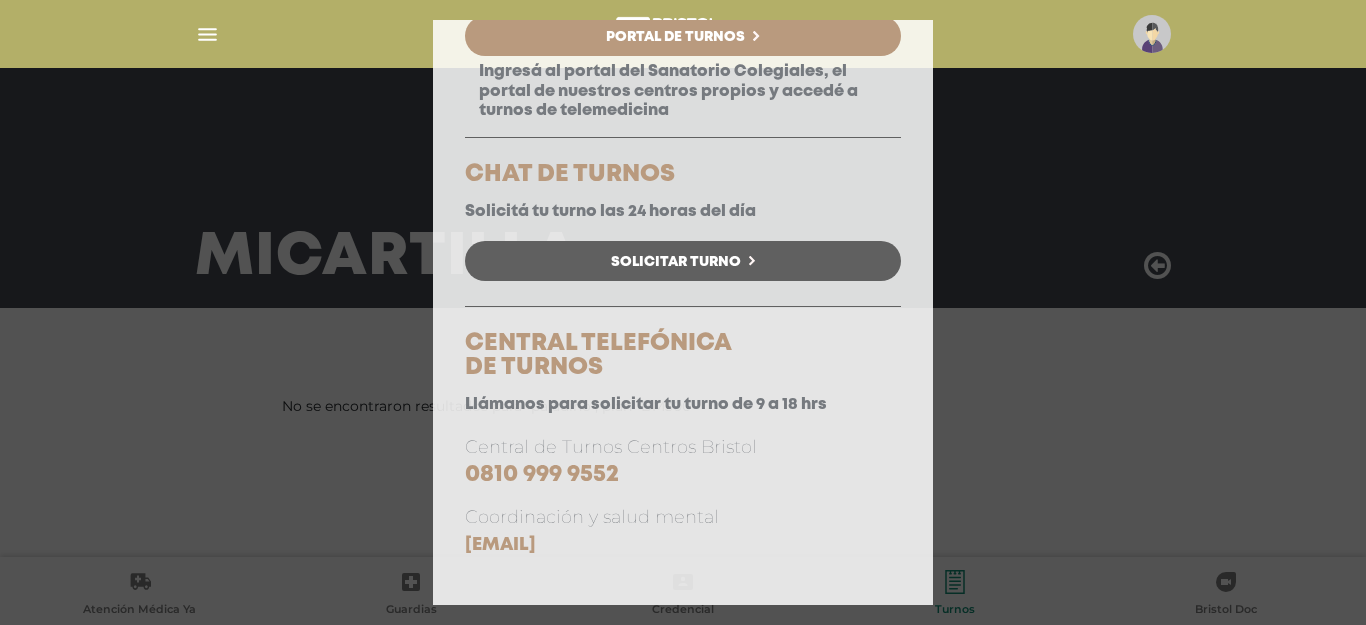 scroll, scrollTop: 0, scrollLeft: 0, axis: both 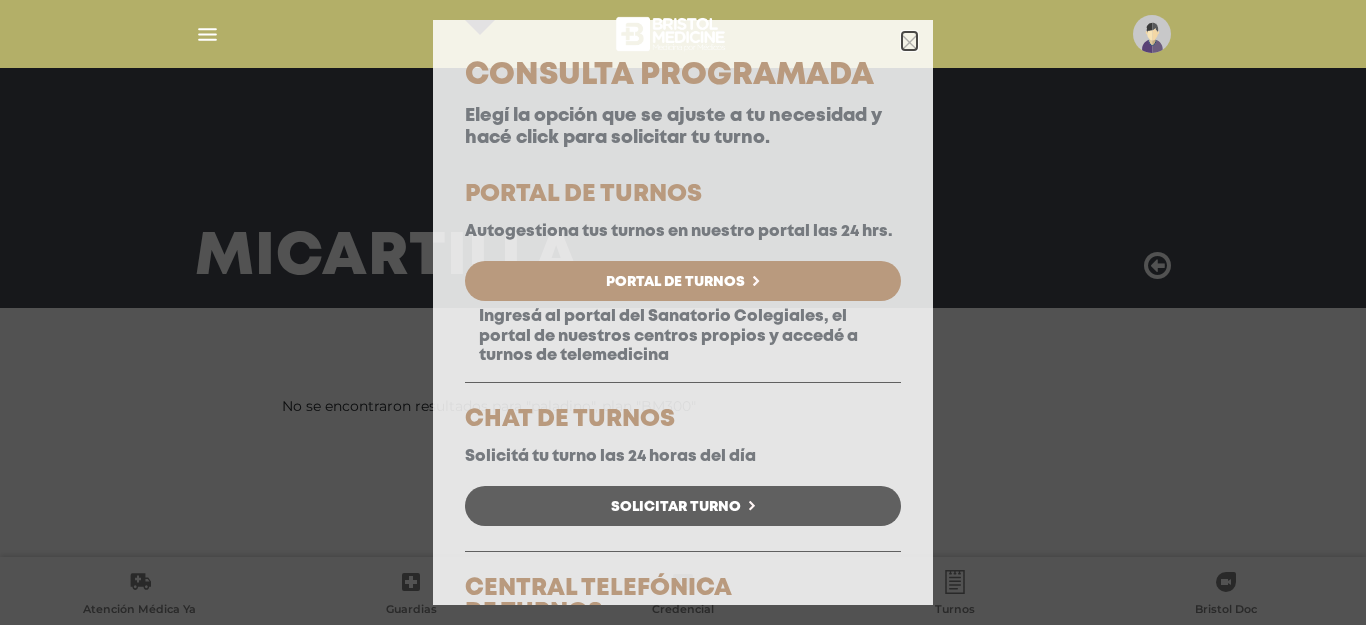 click 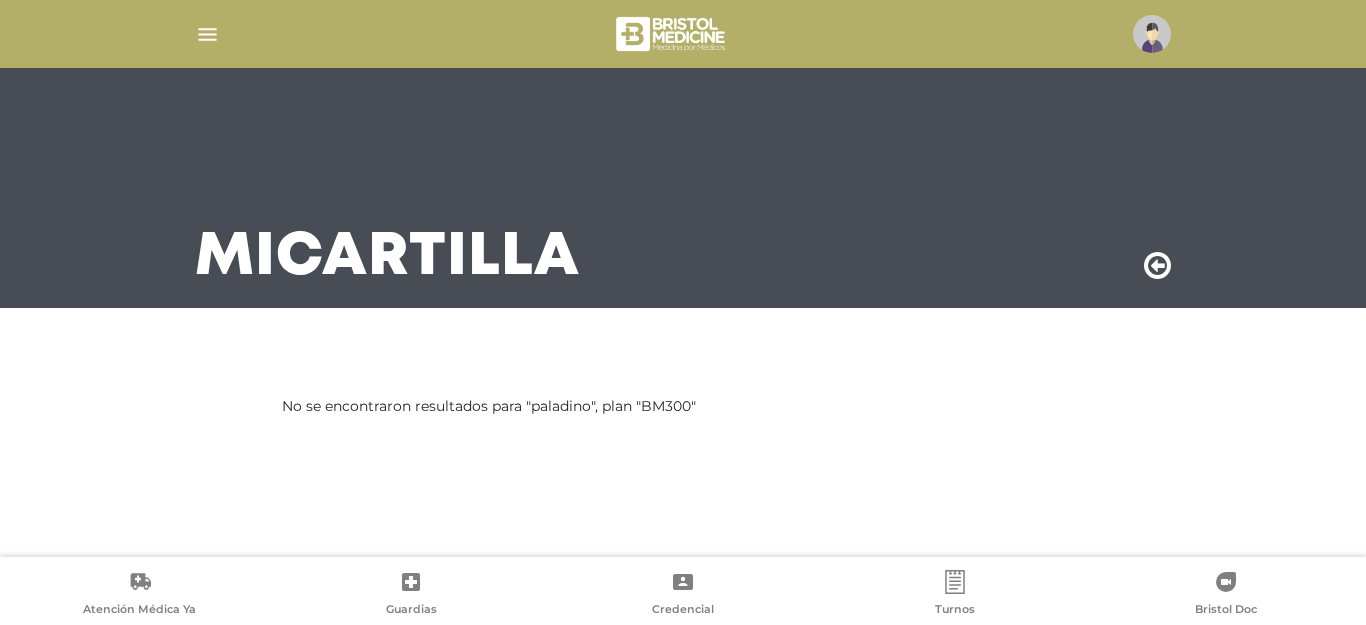 click at bounding box center (207, 34) 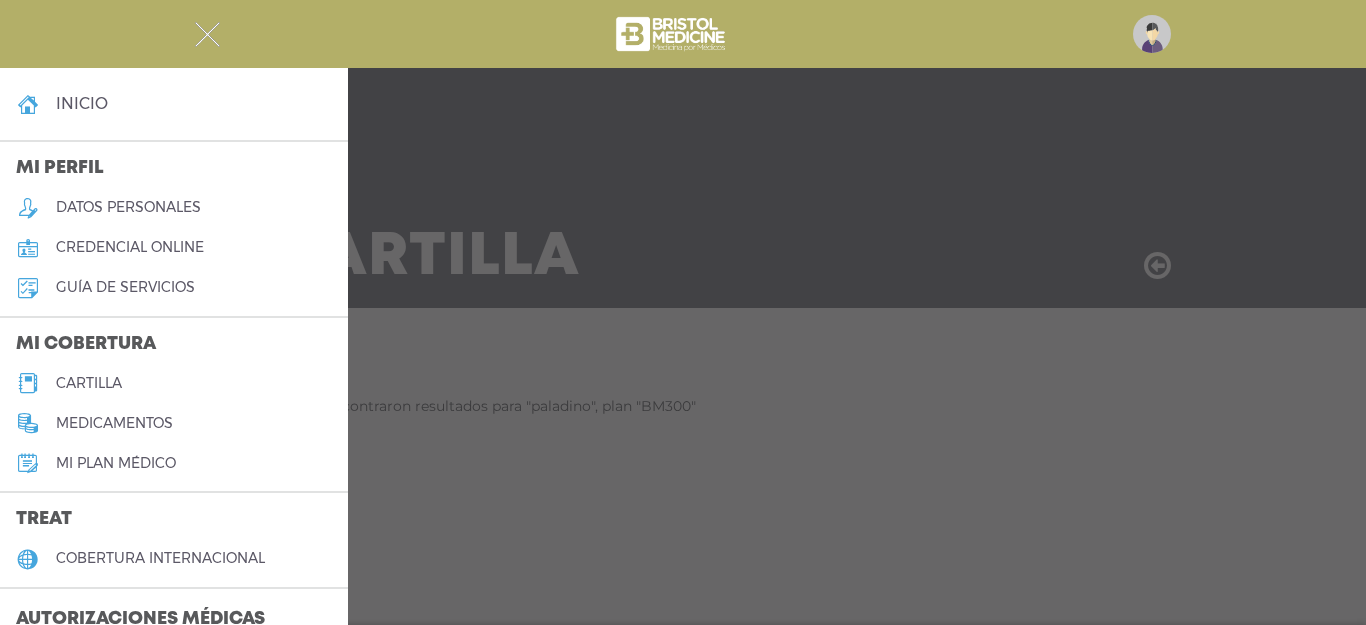 click on "cartilla" at bounding box center [174, 383] 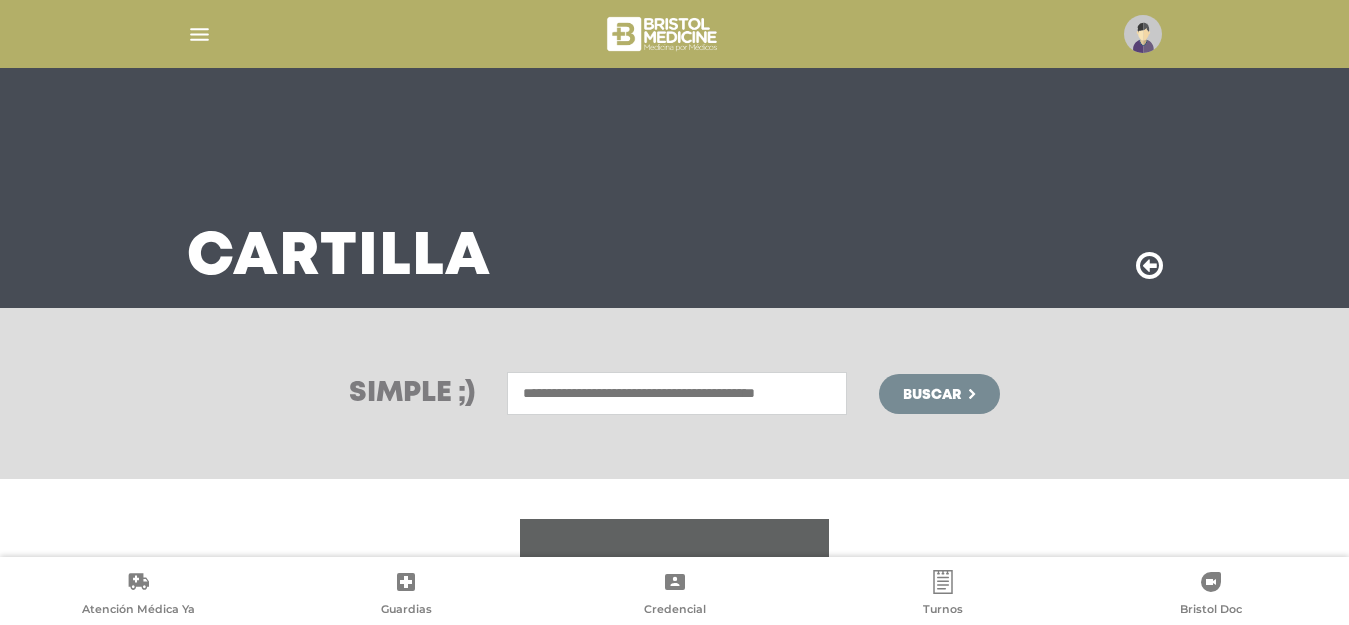 scroll, scrollTop: 0, scrollLeft: 0, axis: both 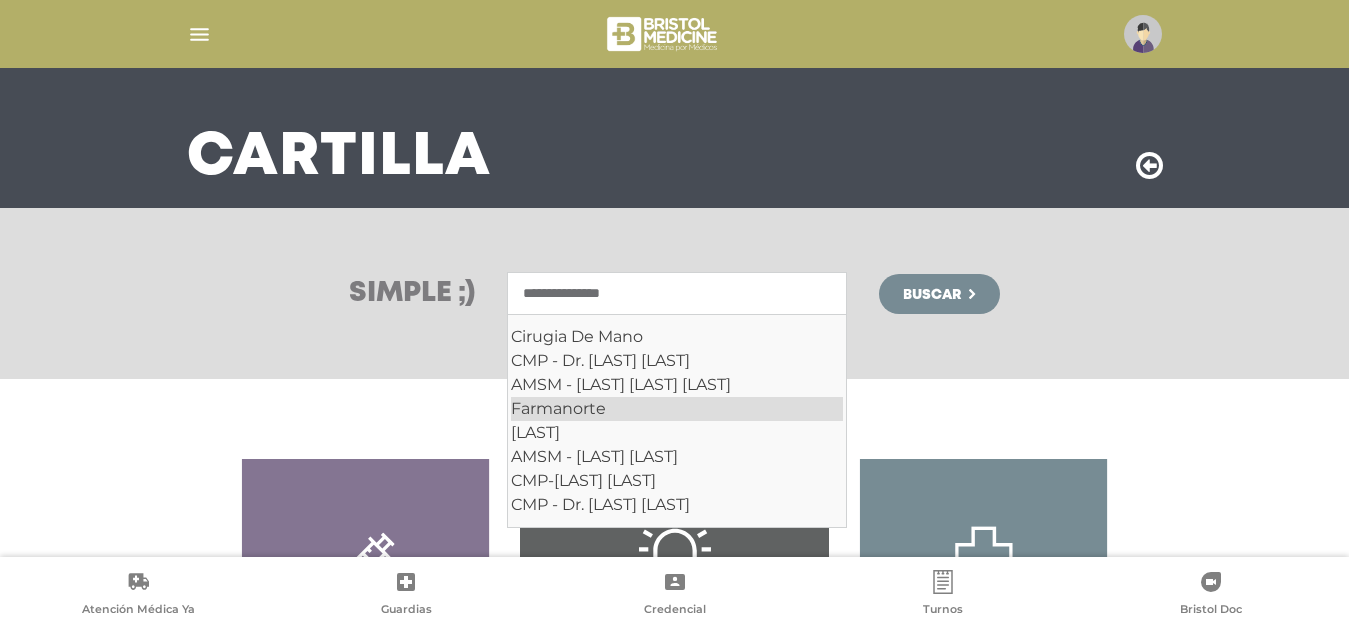 click on "Farmanorte" at bounding box center (677, 409) 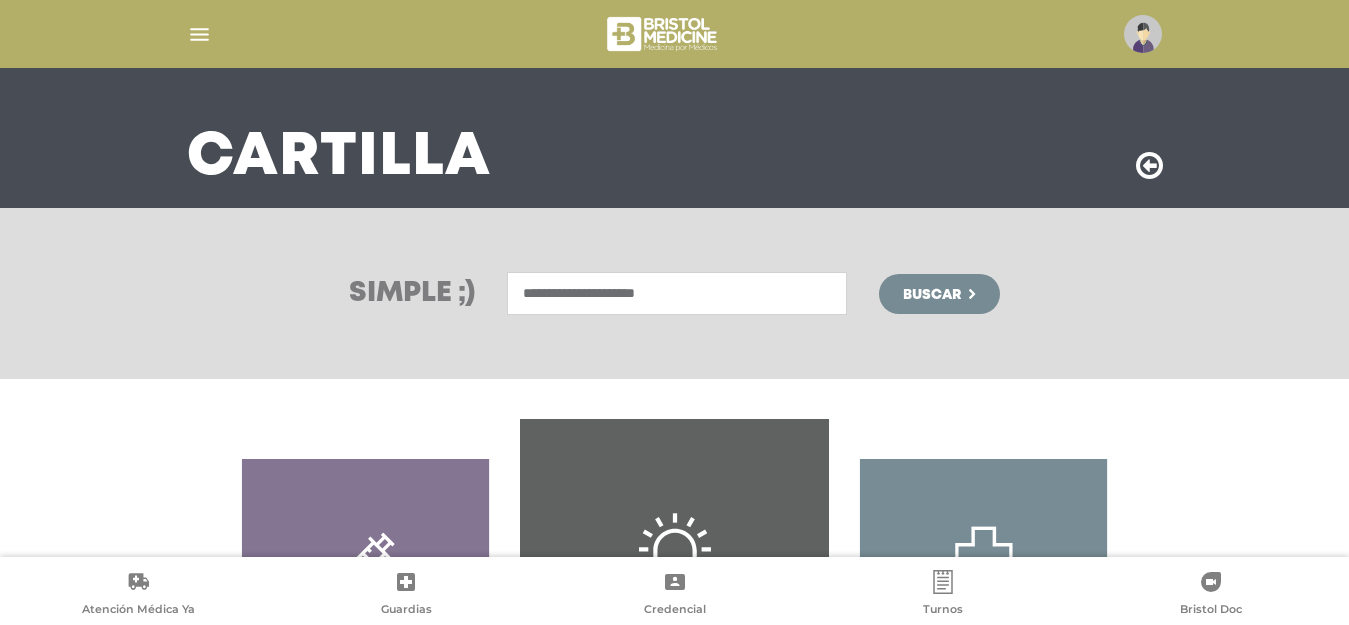 drag, startPoint x: 677, startPoint y: 294, endPoint x: 592, endPoint y: 294, distance: 85 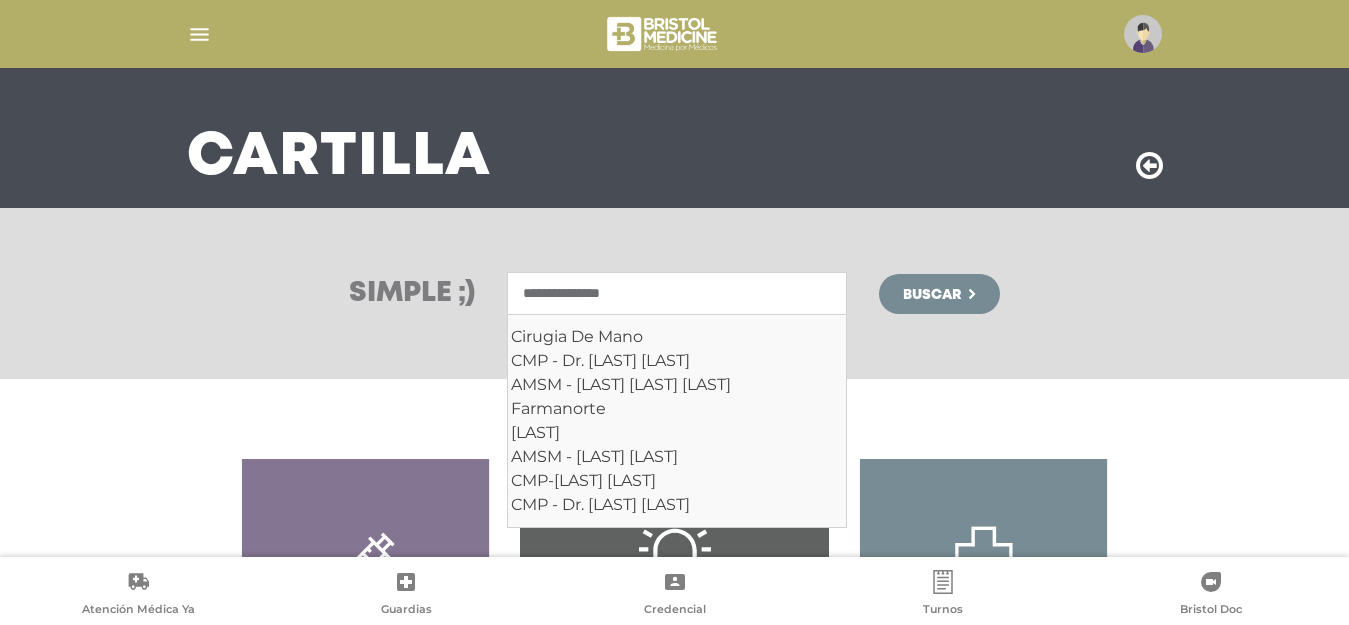 type on "**********" 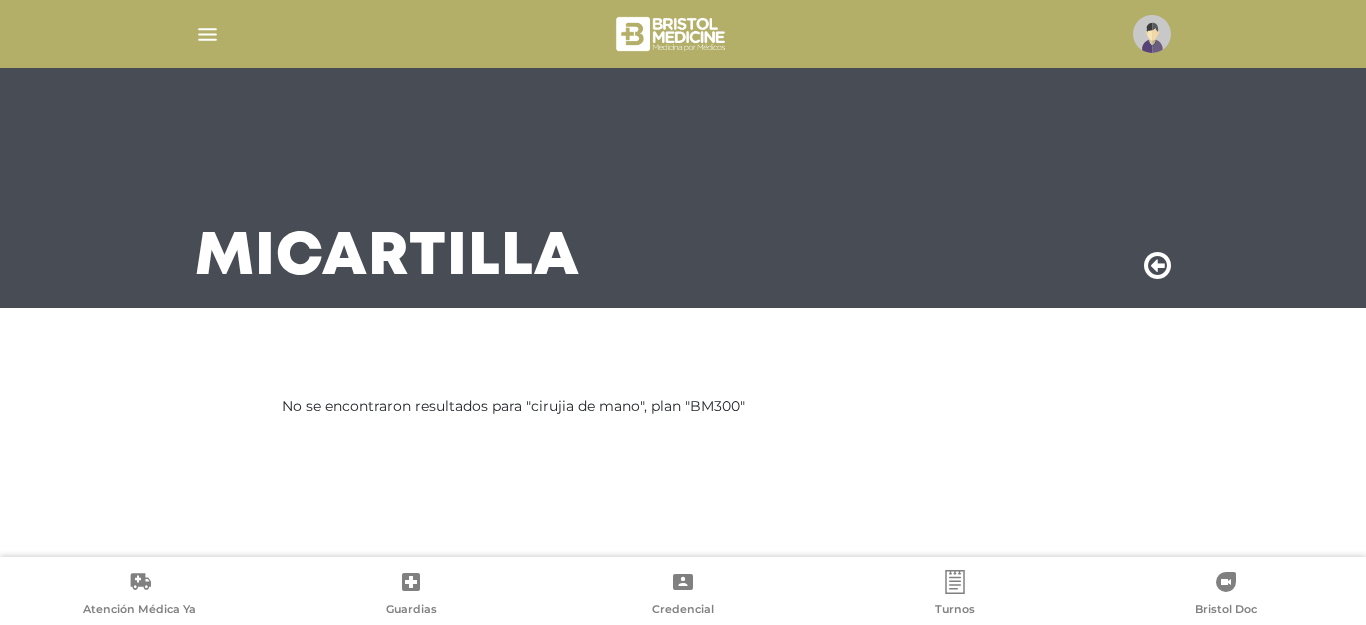 scroll, scrollTop: 0, scrollLeft: 0, axis: both 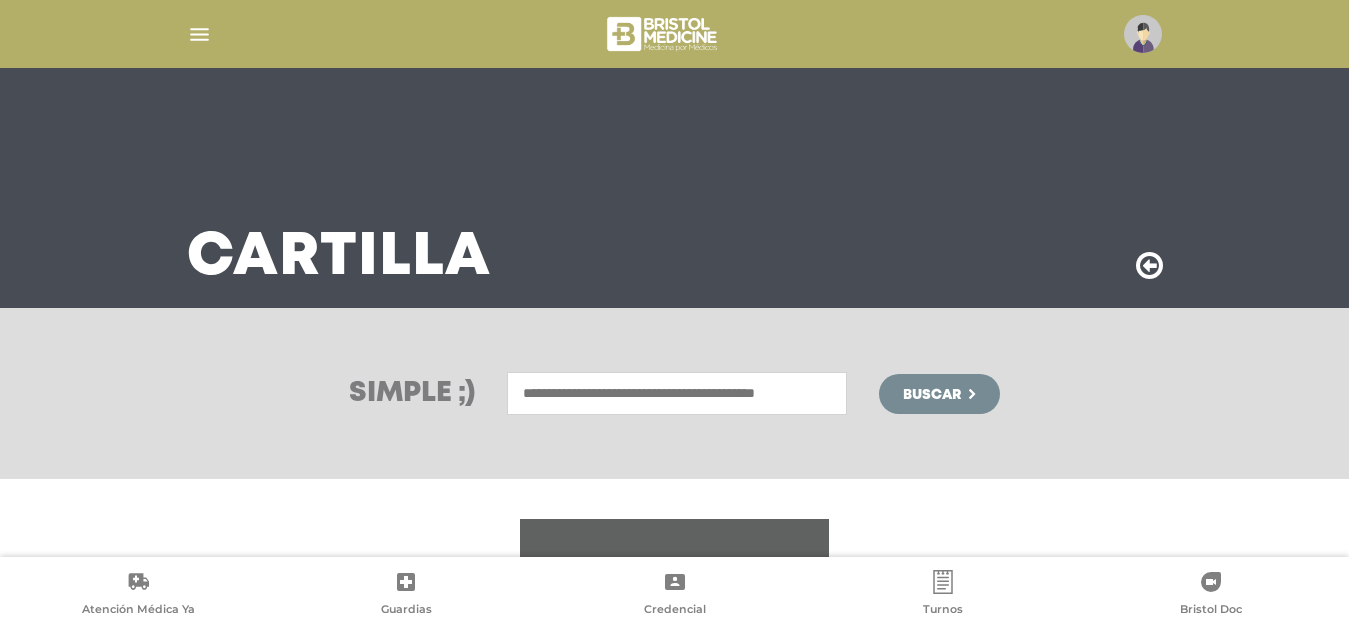 click at bounding box center (677, 393) 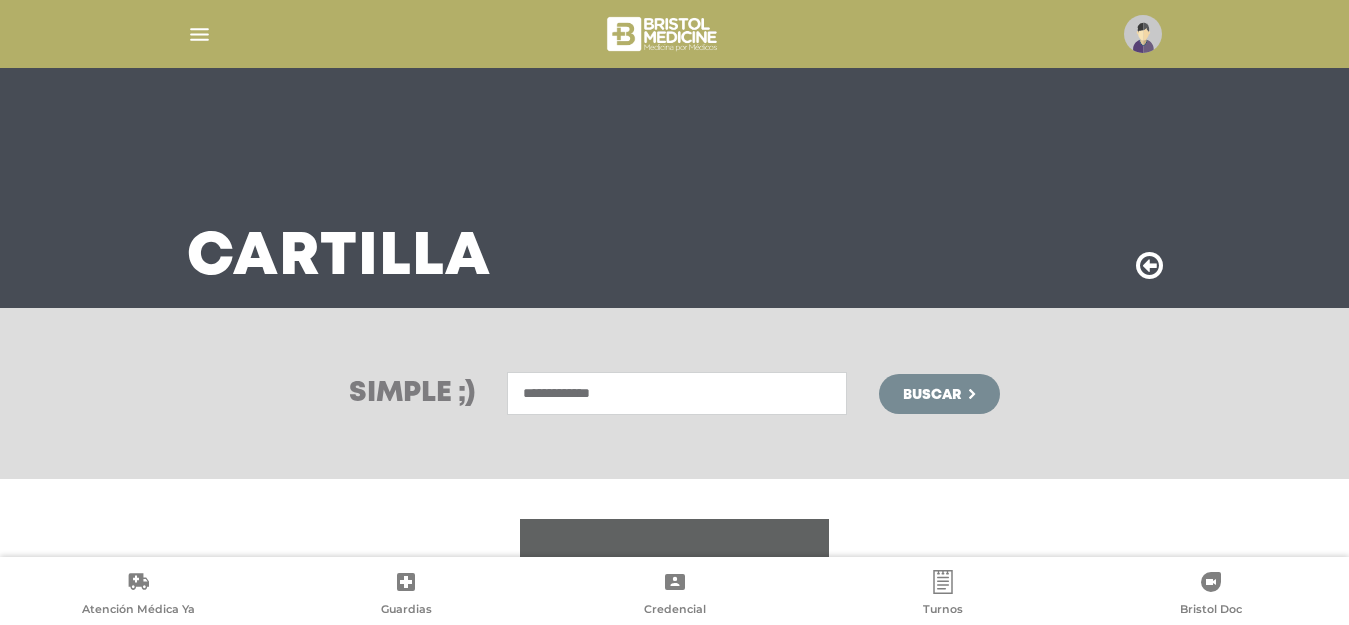 click on "**********" at bounding box center [677, 393] 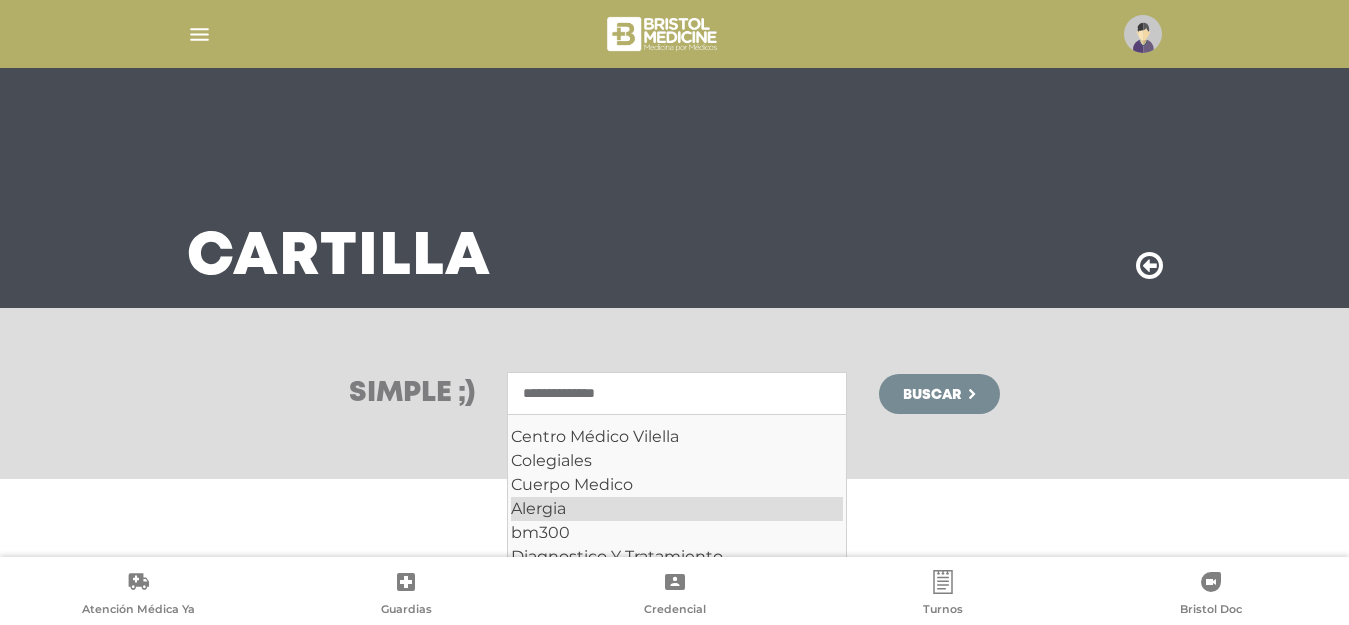 scroll, scrollTop: 100, scrollLeft: 0, axis: vertical 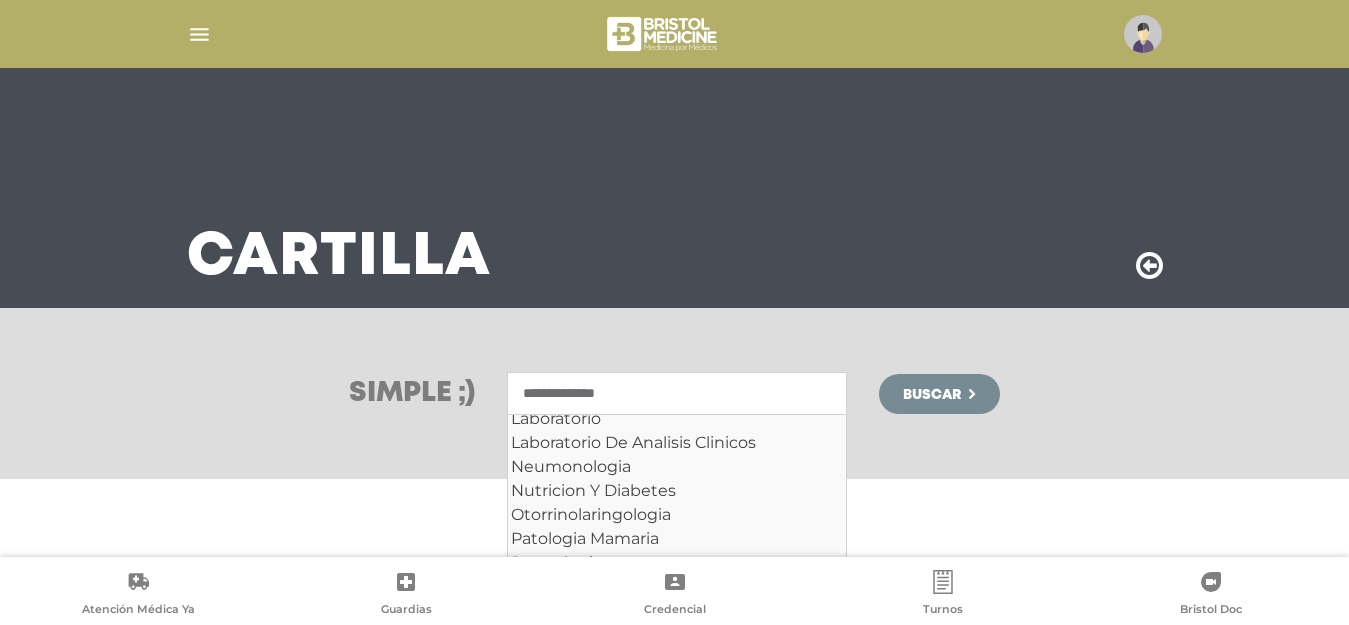click on "Traumatologia Y Ortopedia" at bounding box center (677, 635) 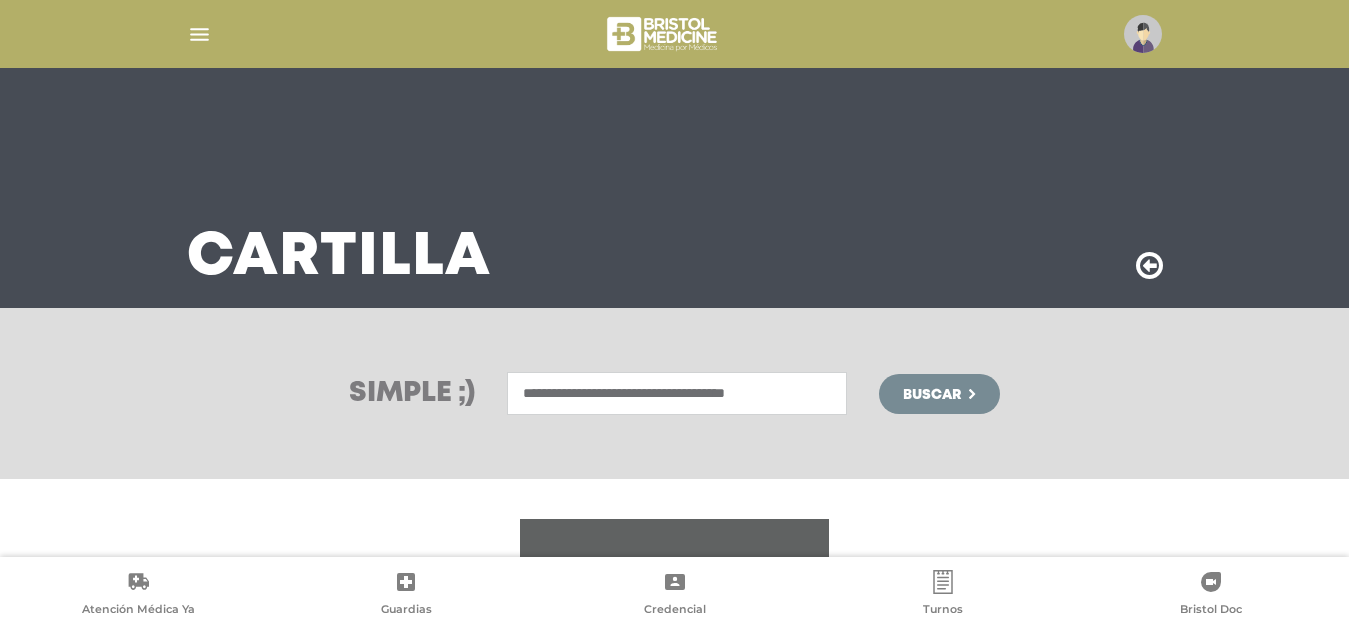 type on "**********" 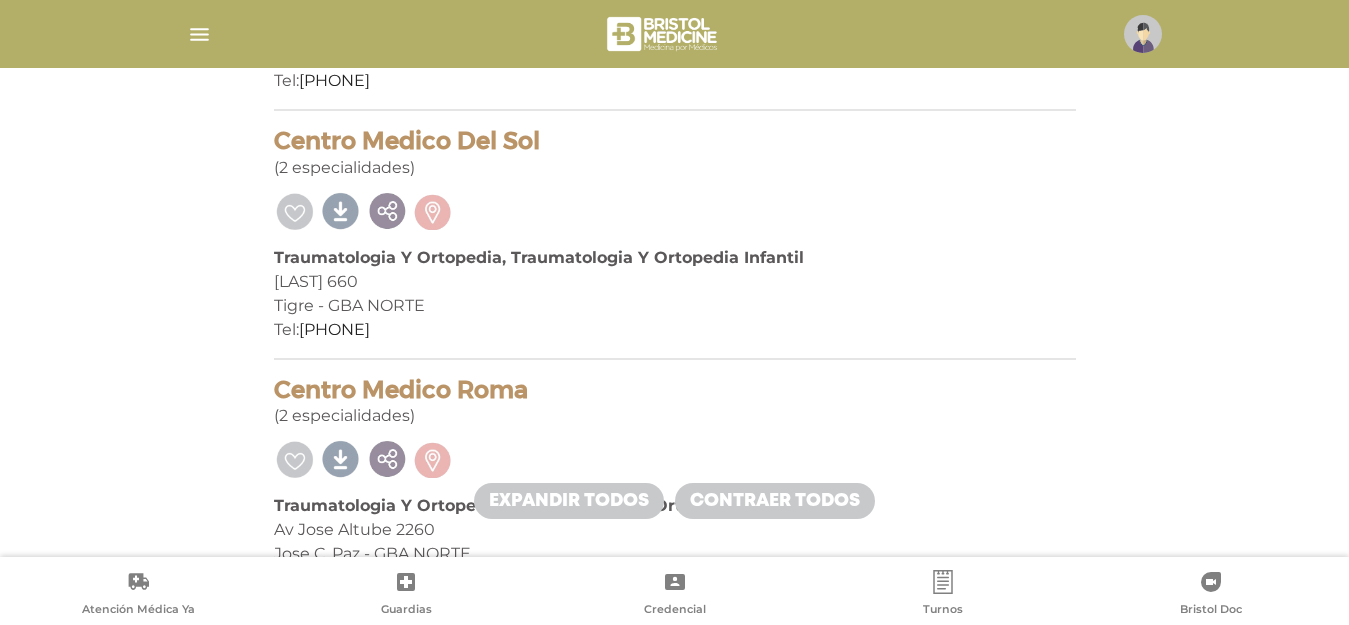 scroll, scrollTop: 21720, scrollLeft: 0, axis: vertical 